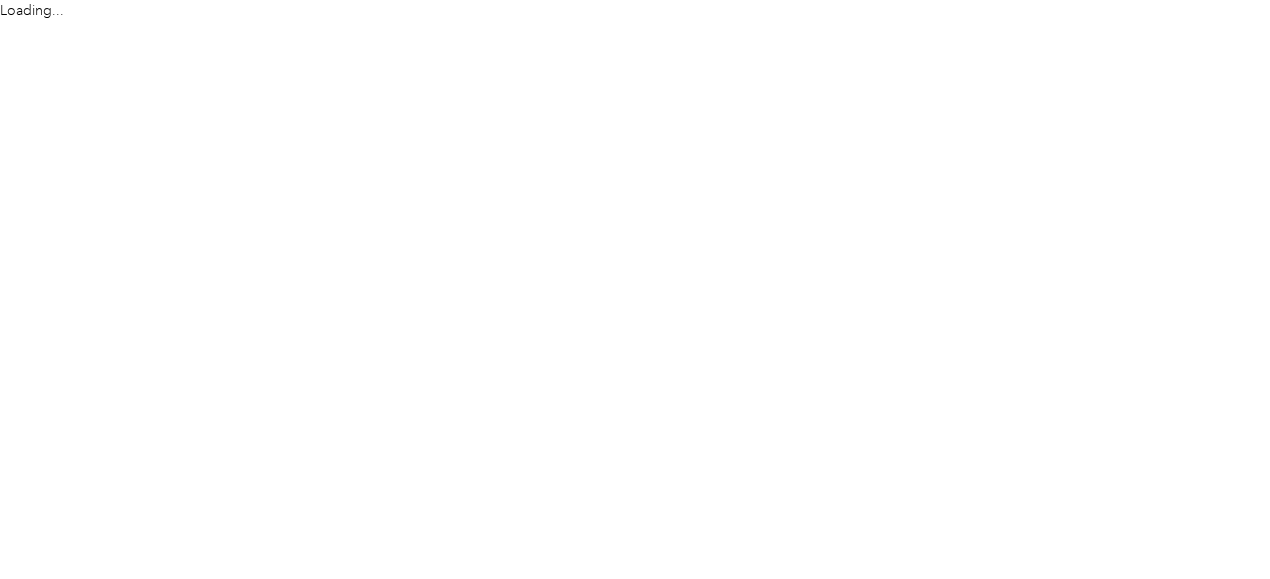 scroll, scrollTop: 0, scrollLeft: 0, axis: both 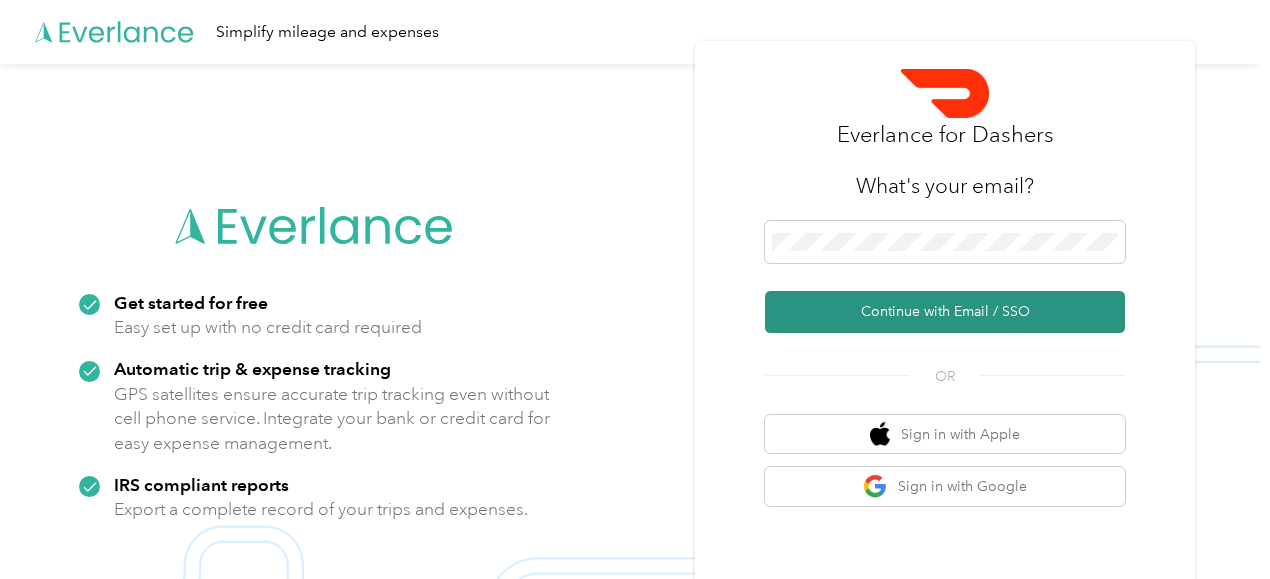 click on "Continue with Email / SSO" at bounding box center [945, 312] 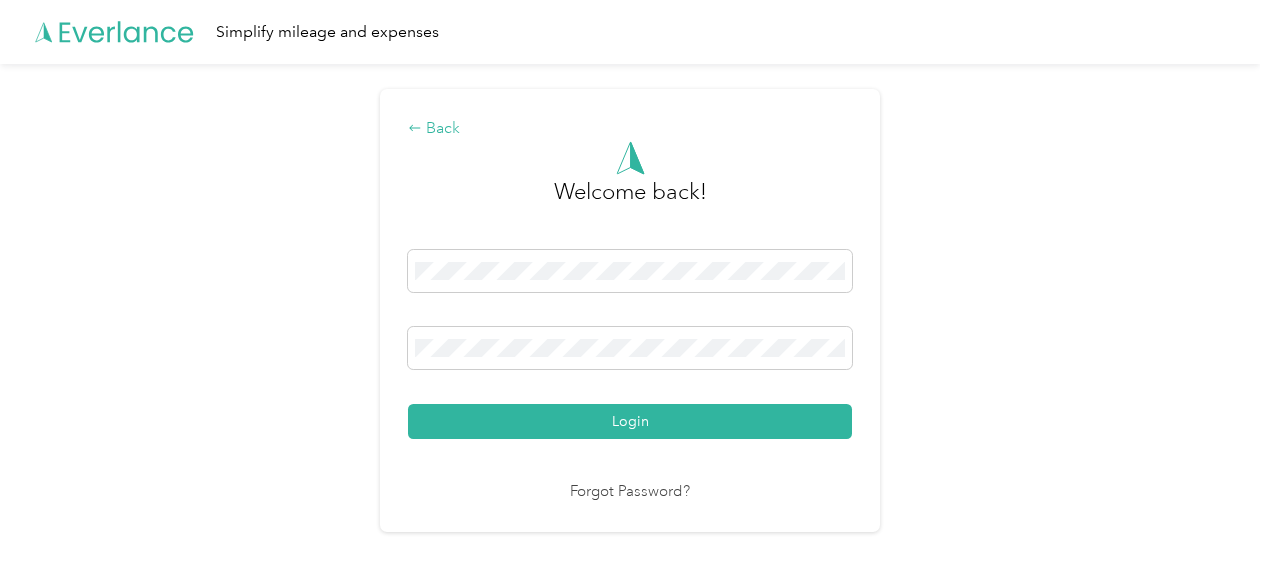 click 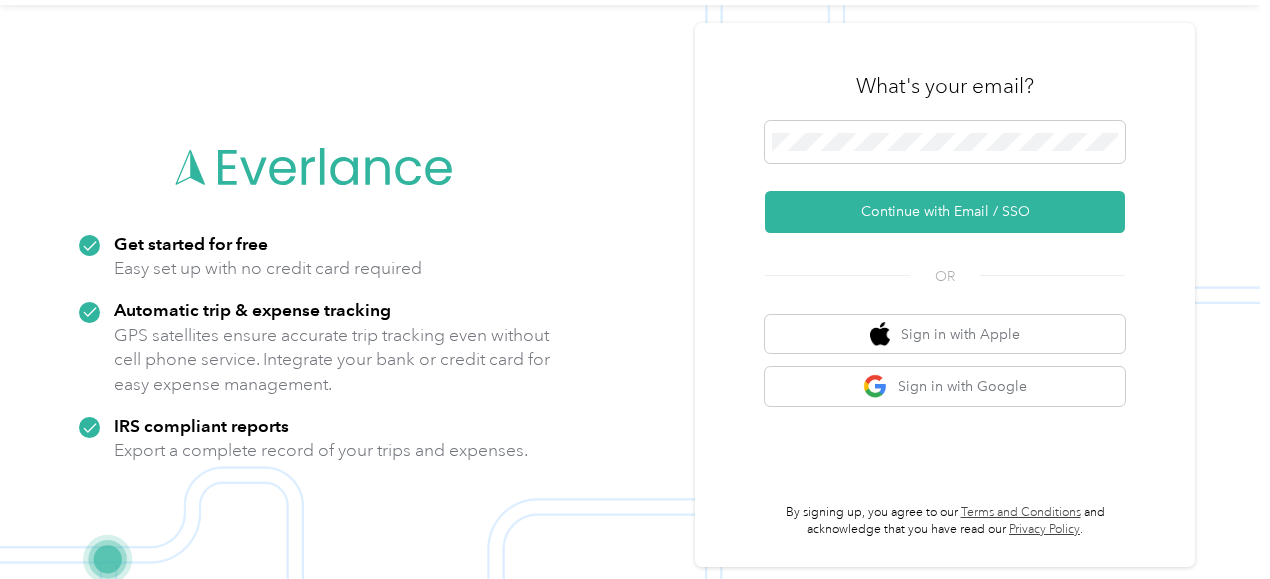 scroll, scrollTop: 64, scrollLeft: 0, axis: vertical 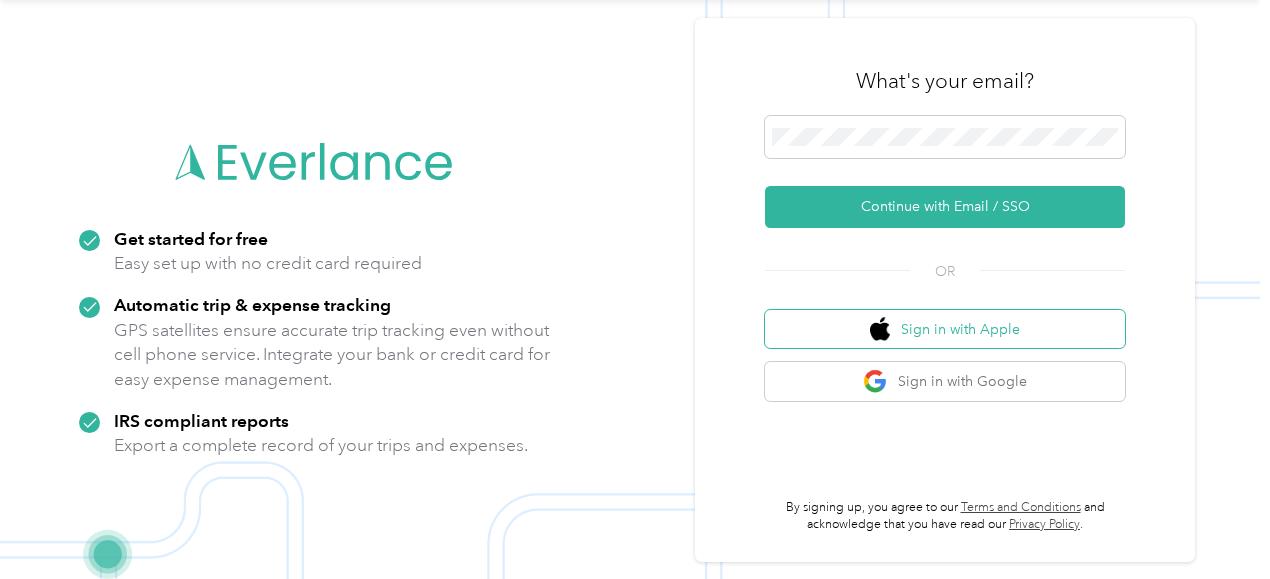 click on "Sign in with Apple" at bounding box center (945, 329) 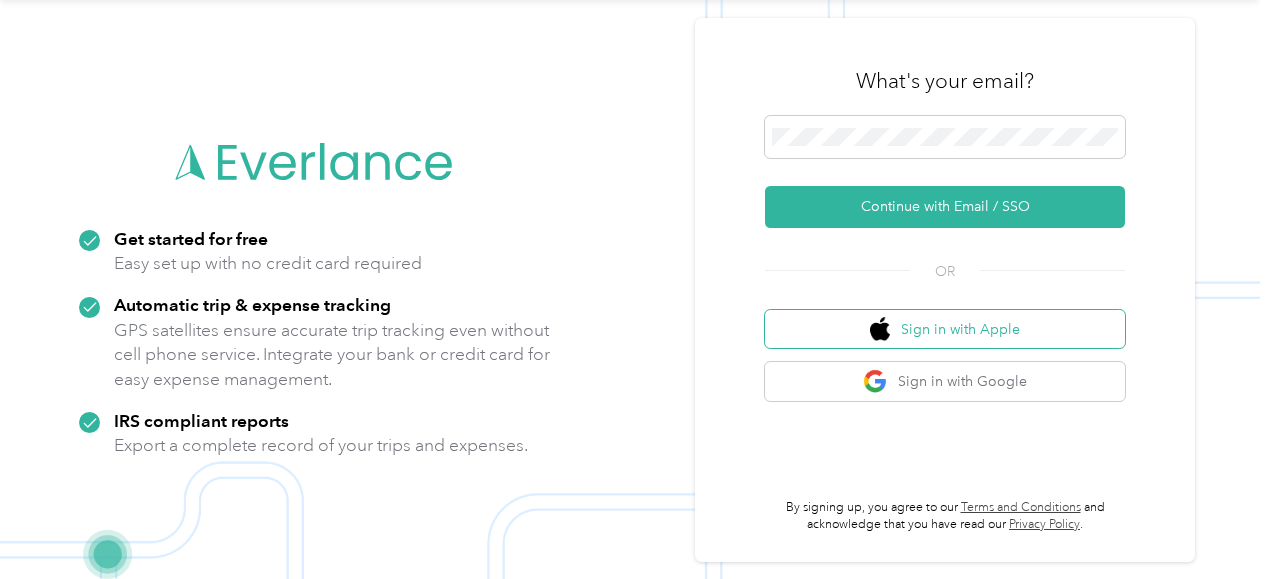 click on "Sign in with Apple" at bounding box center [945, 329] 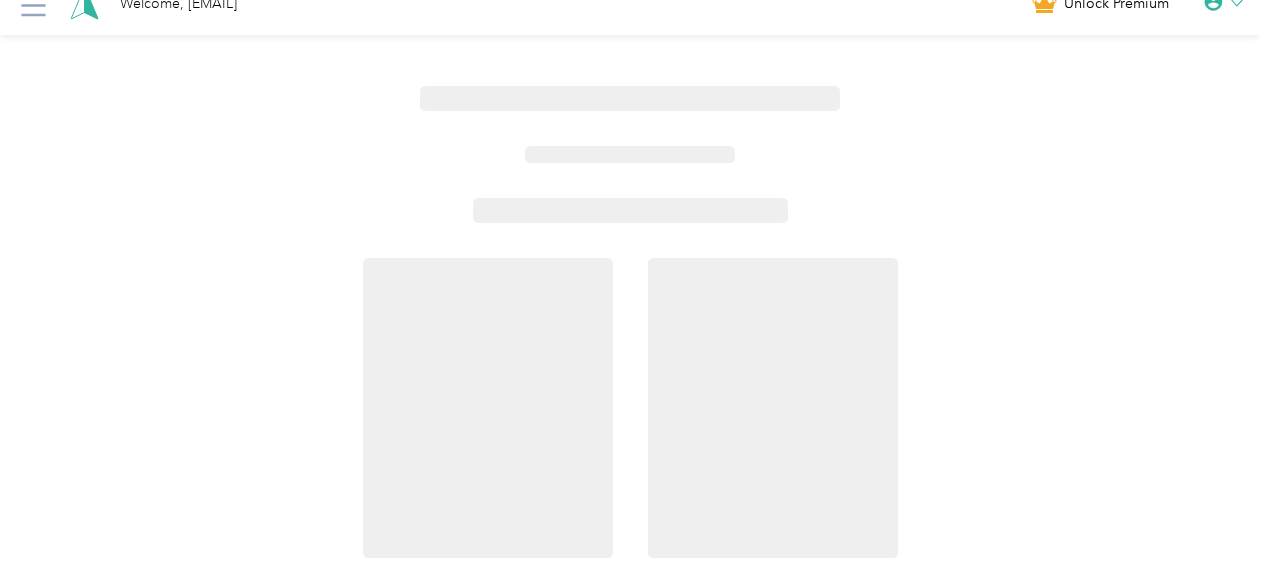 scroll, scrollTop: 0, scrollLeft: 0, axis: both 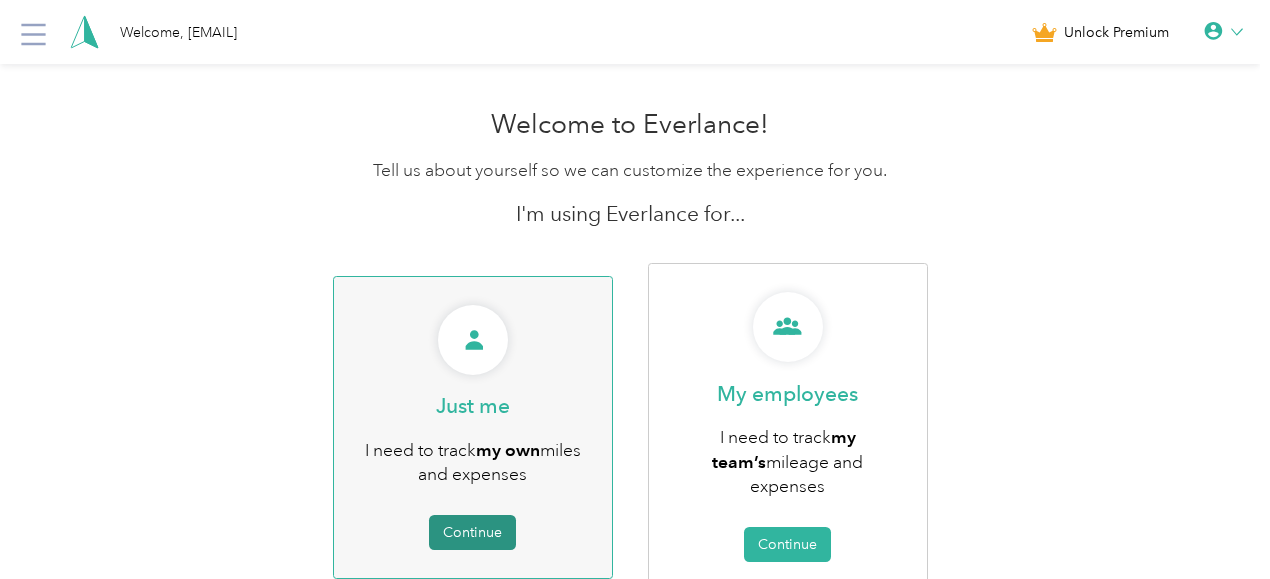 click on "Continue" at bounding box center (472, 532) 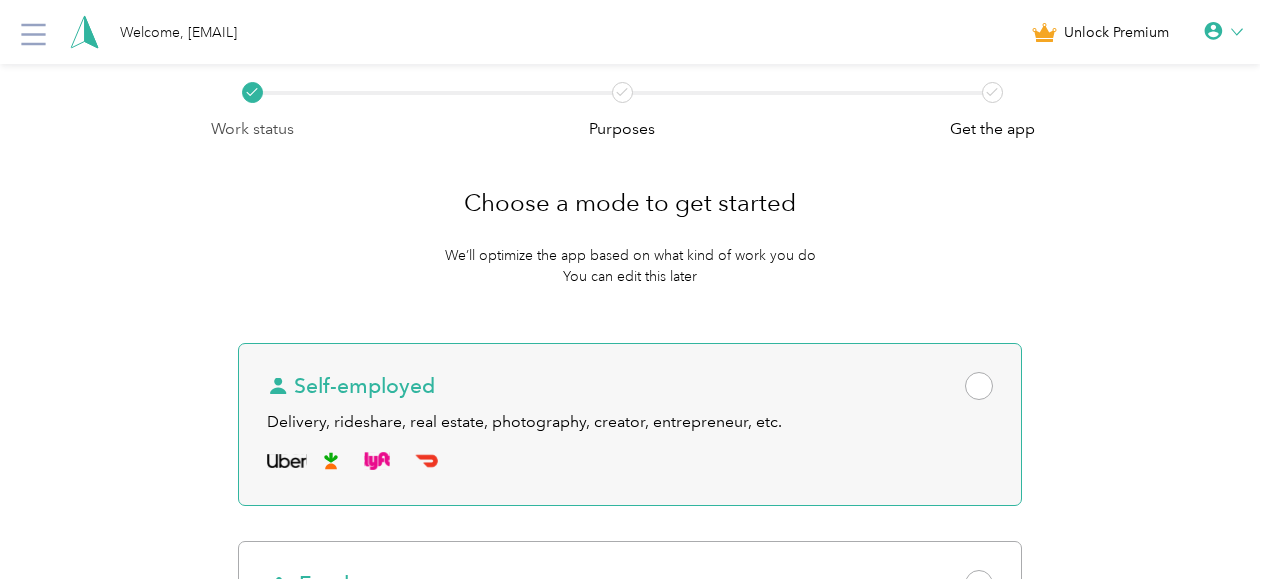 click at bounding box center (979, 386) 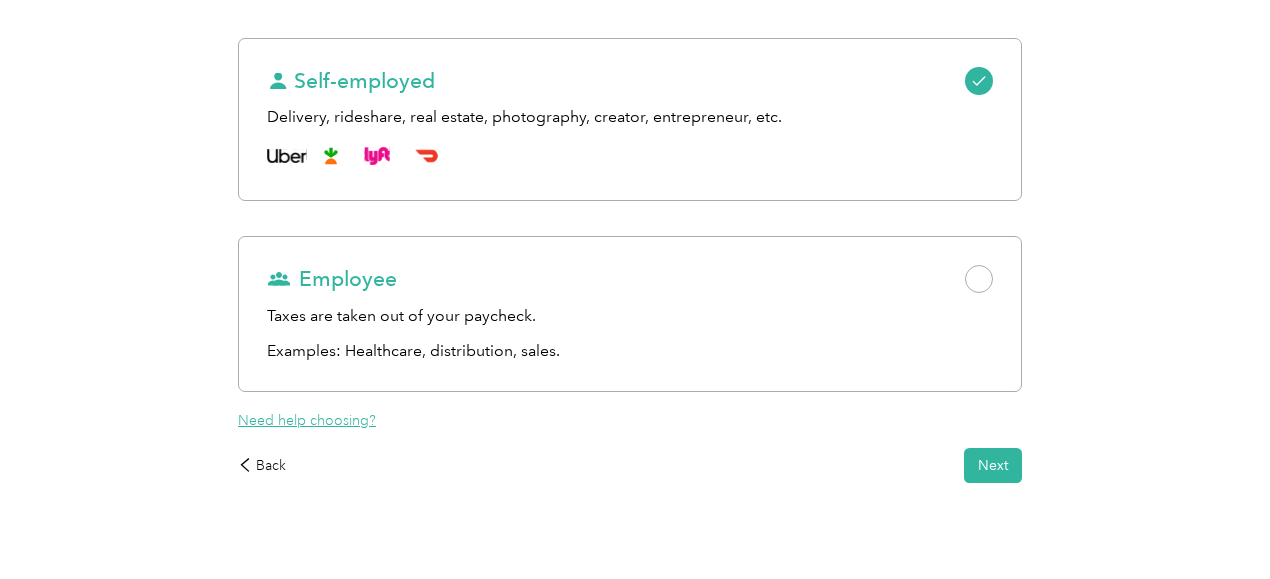 scroll, scrollTop: 309, scrollLeft: 0, axis: vertical 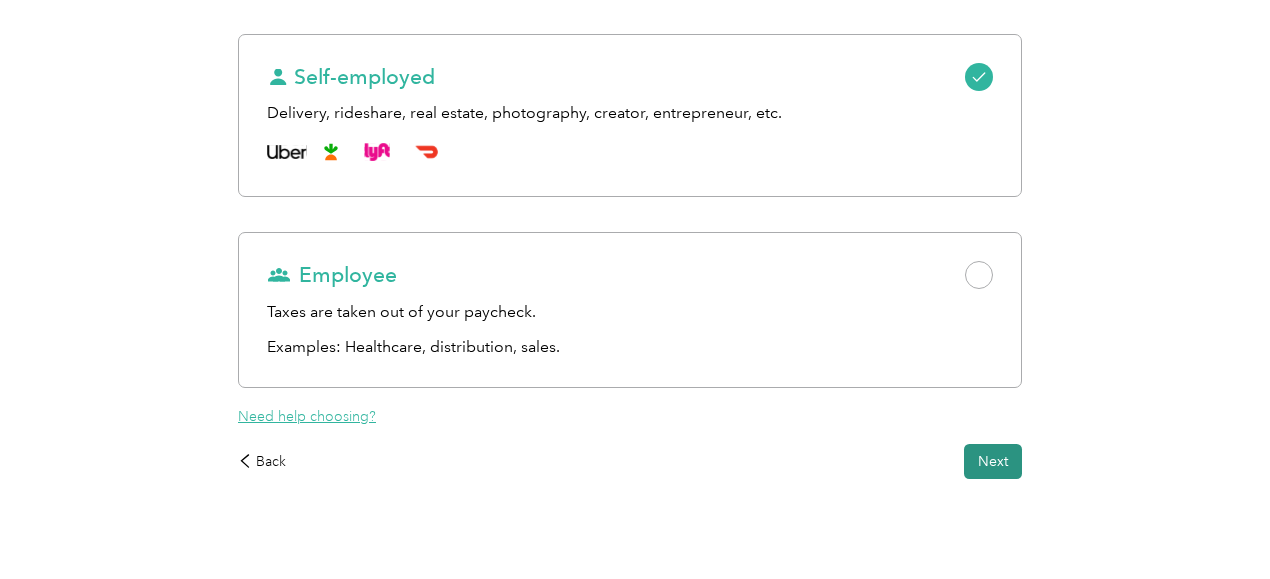click on "Next" at bounding box center [993, 461] 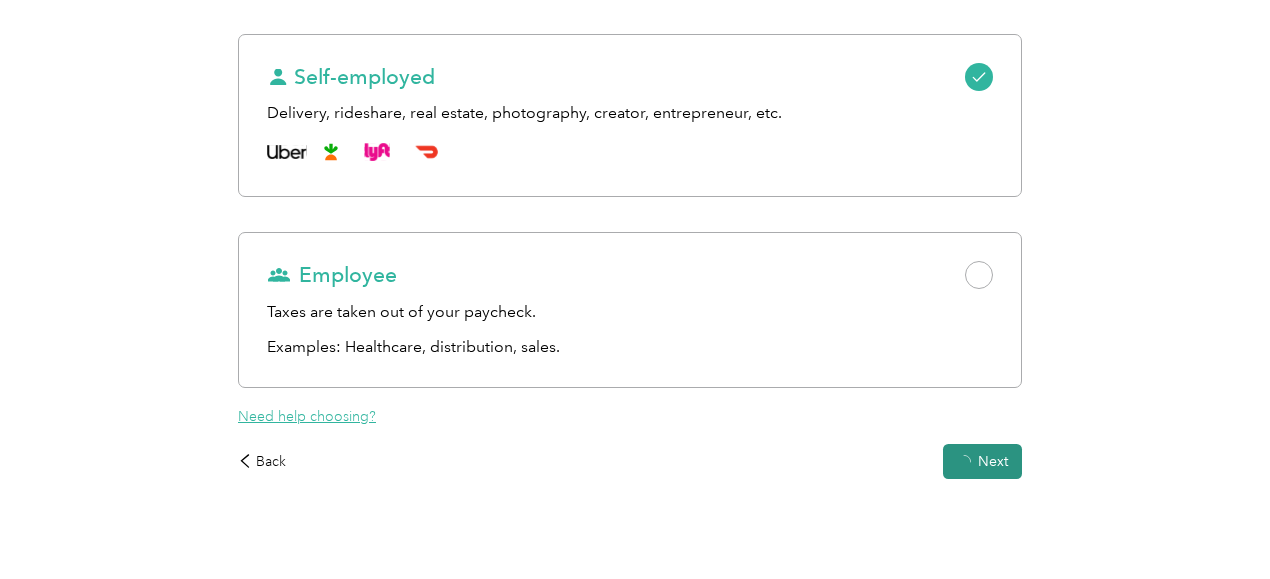 scroll, scrollTop: 268, scrollLeft: 0, axis: vertical 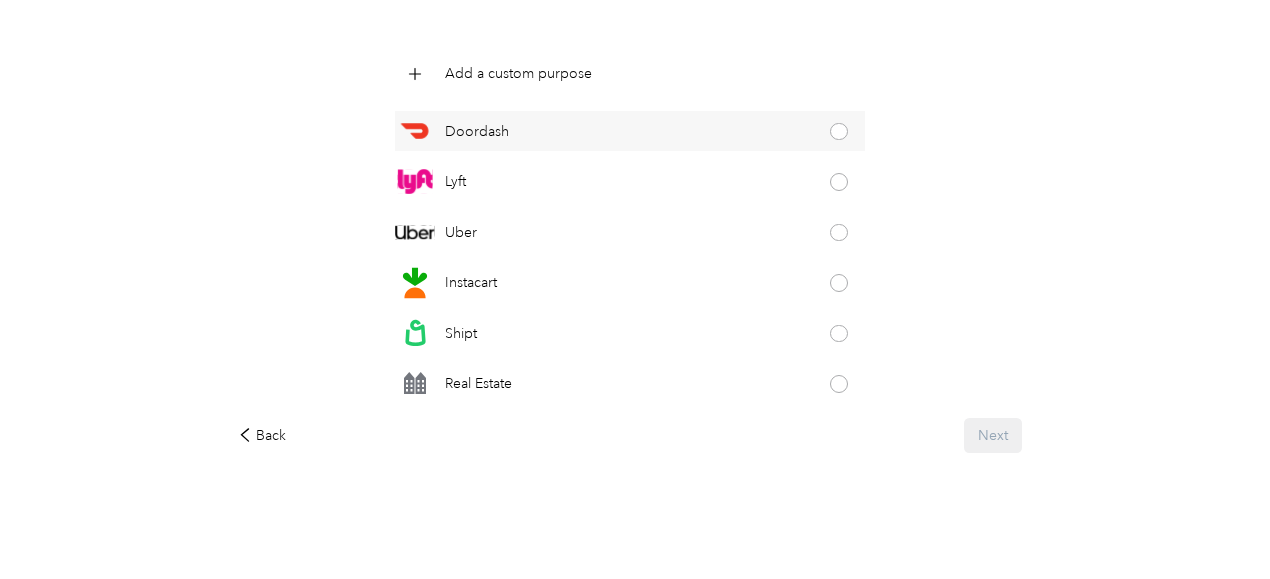 click at bounding box center [839, 132] 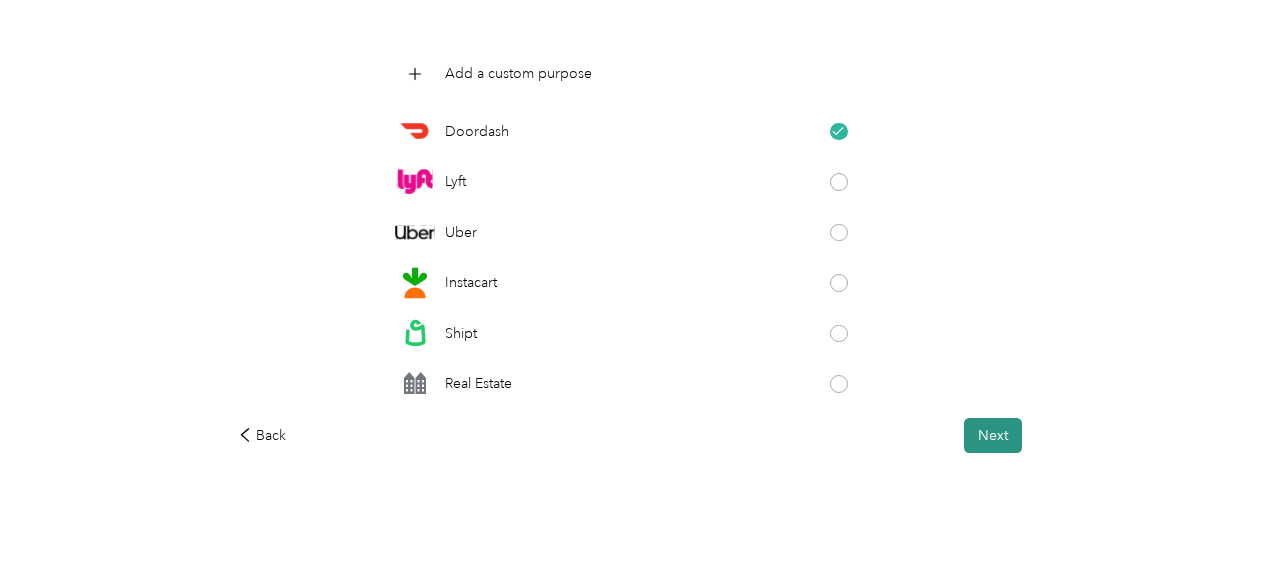 click on "Next" at bounding box center [993, 435] 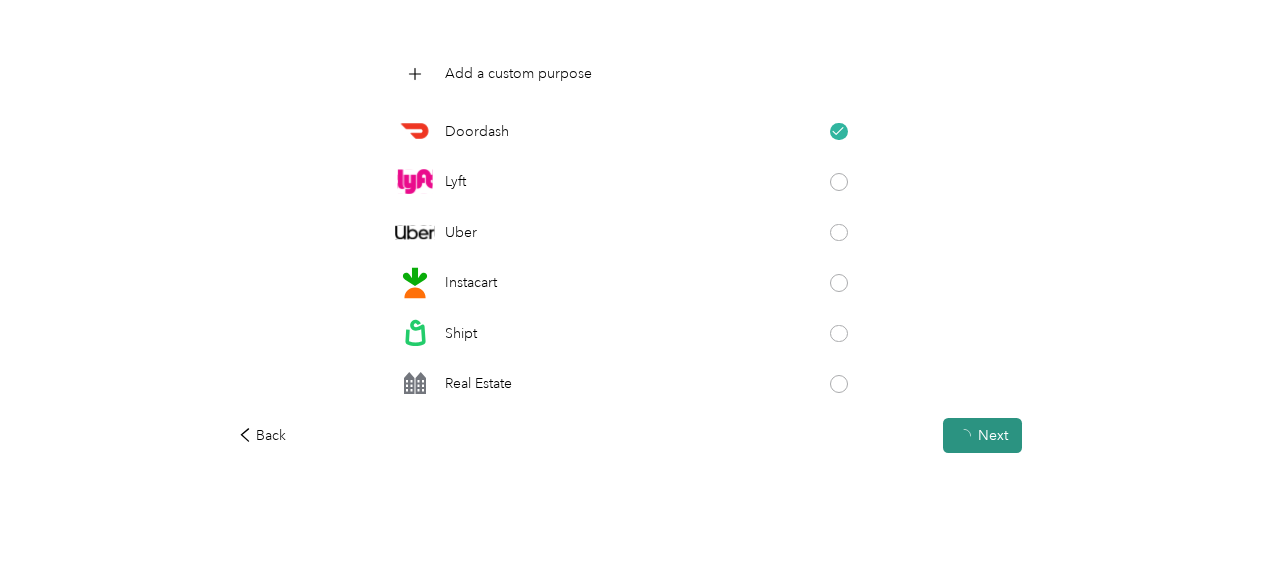 scroll, scrollTop: 0, scrollLeft: 0, axis: both 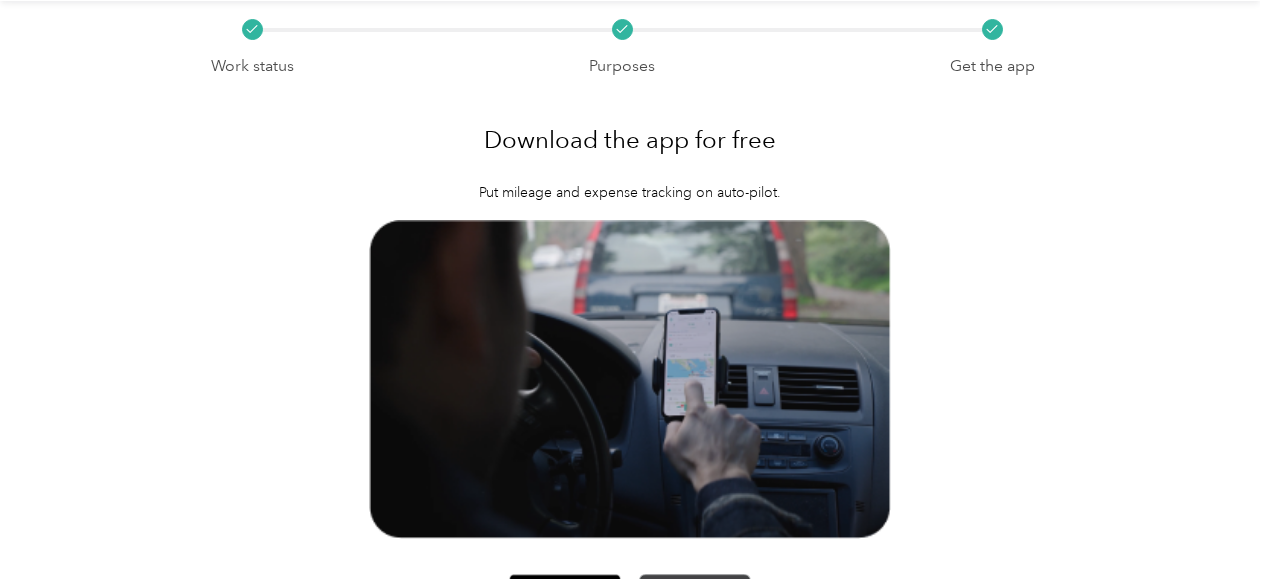 click at bounding box center (695, 593) 